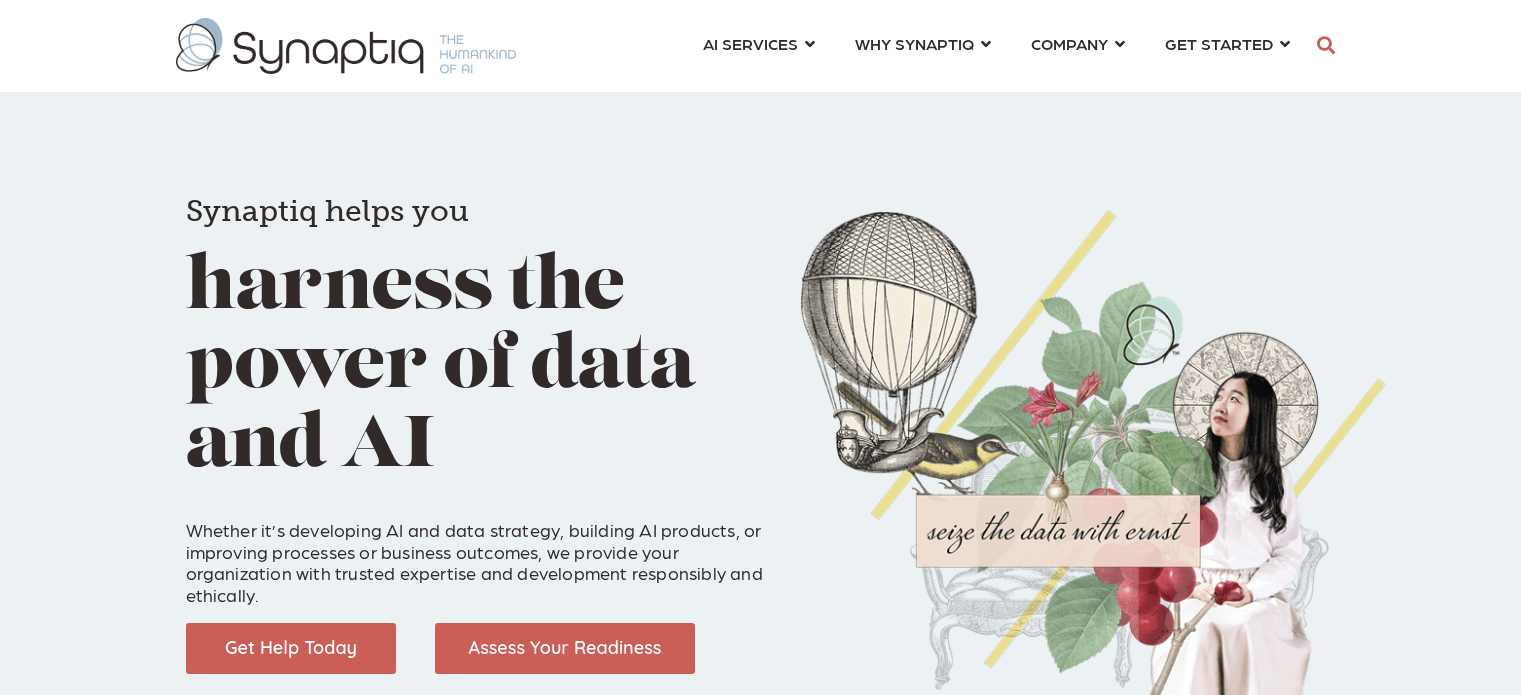 scroll, scrollTop: 0, scrollLeft: 0, axis: both 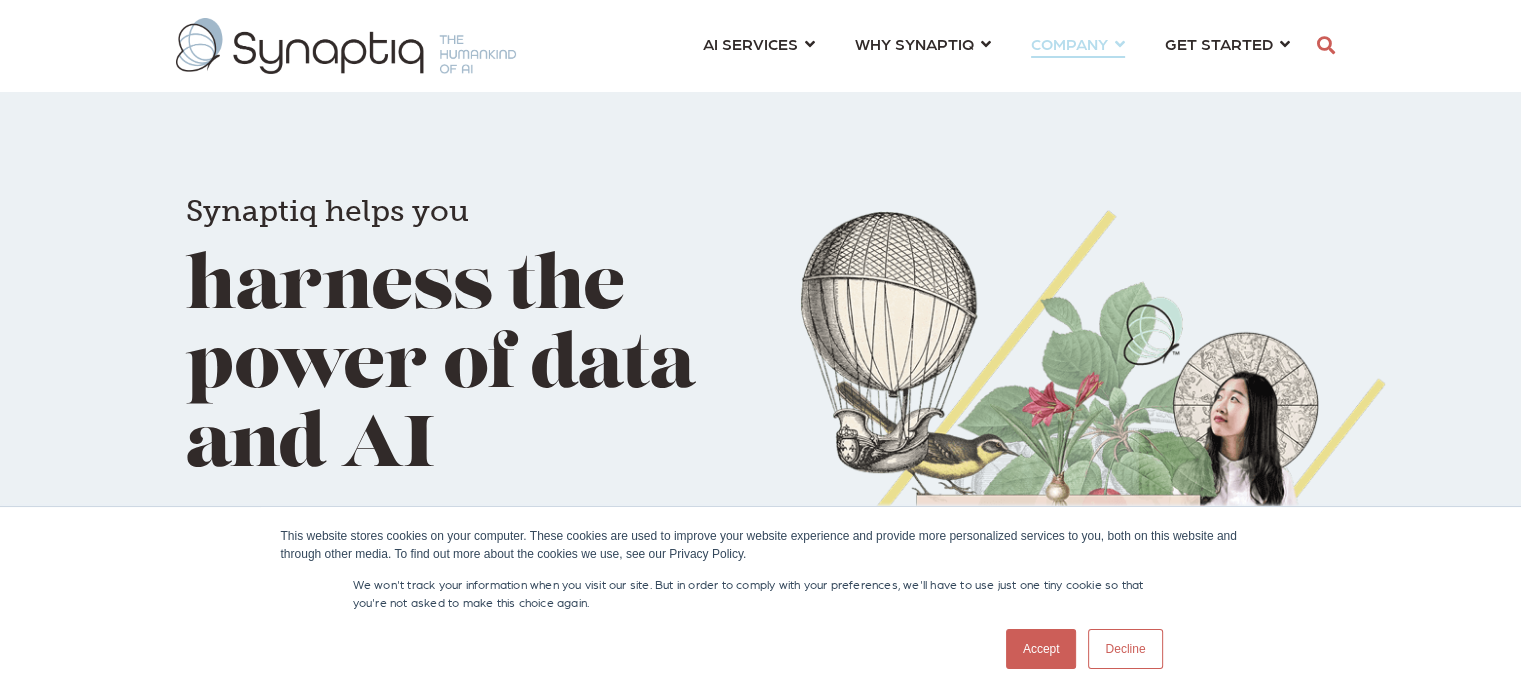 click on "COMPANY
⇲ Learn
About Us
Events
Why We Exist
How We Work
How We Think
Careers
⇲ Explore AI Impact
Health of People
Health of Planet
Health of Business
Mushrooms, Goats, and Machine Learning:  What do they all have in common? You may never know unless you get started exploring the fundamentals of  Machine Learning with [PERSON_NAME], Synaptiq's Chief Data Scientist.  You can read and visualize his new book in Python, tinker with inputs, and practice machine learning techniques for free.
Start Chapter 1 Now ⇢" at bounding box center (1078, 43) 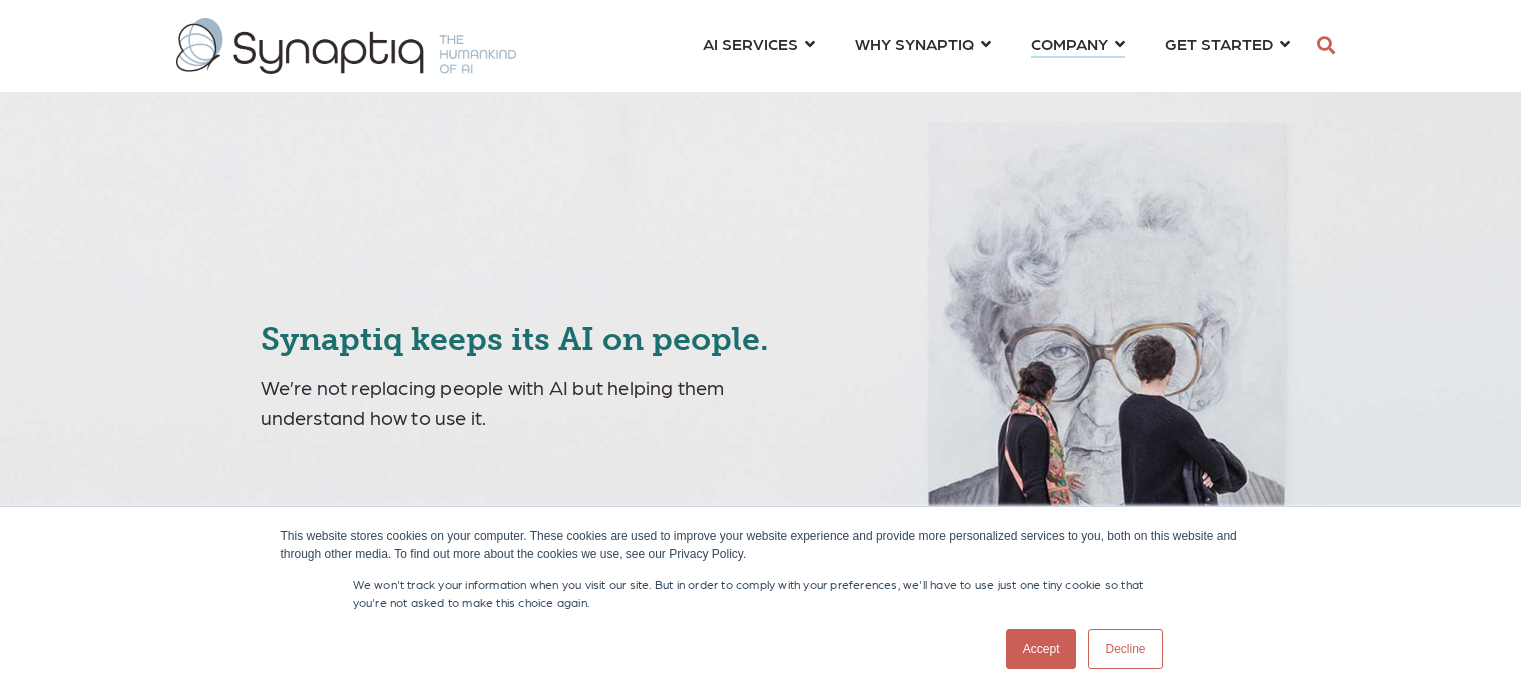 scroll, scrollTop: 0, scrollLeft: 0, axis: both 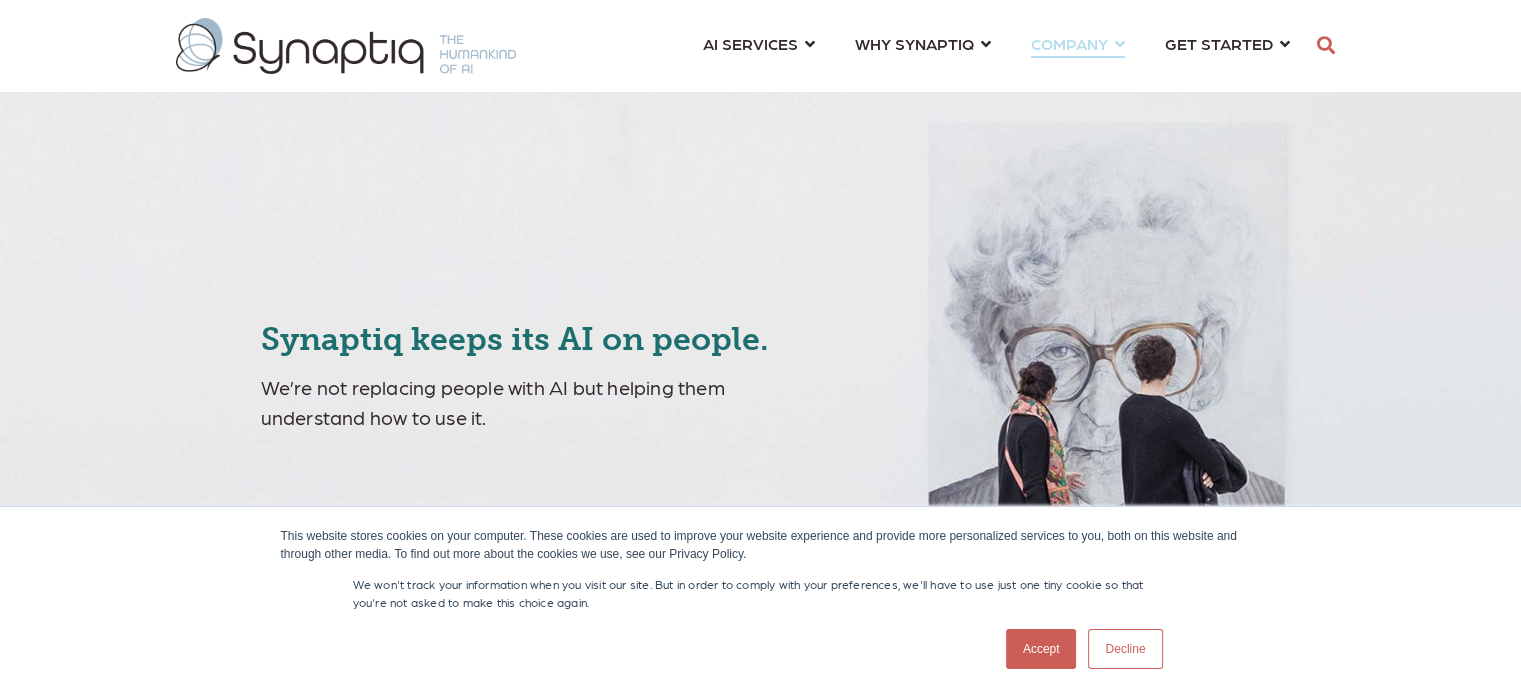 click on "COMPANY
⇲ Learn
About Us
Events
Why We Exist
How We Work
How We Think
Careers
⇲ Explore AI Impact
Health of People
Health of Planet
Health of Business
Mushrooms, Goats, and Machine Learning:  What do they all have in common? You may never know unless you get started exploring the fundamentals of  Machine Learning with [PERSON_NAME], Synaptiq's Chief Data Scientist.  You can read and visualize his new book in Python, tinker with inputs, and practice machine learning techniques for free.
Start Chapter 1 Now ⇢" at bounding box center [1078, 43] 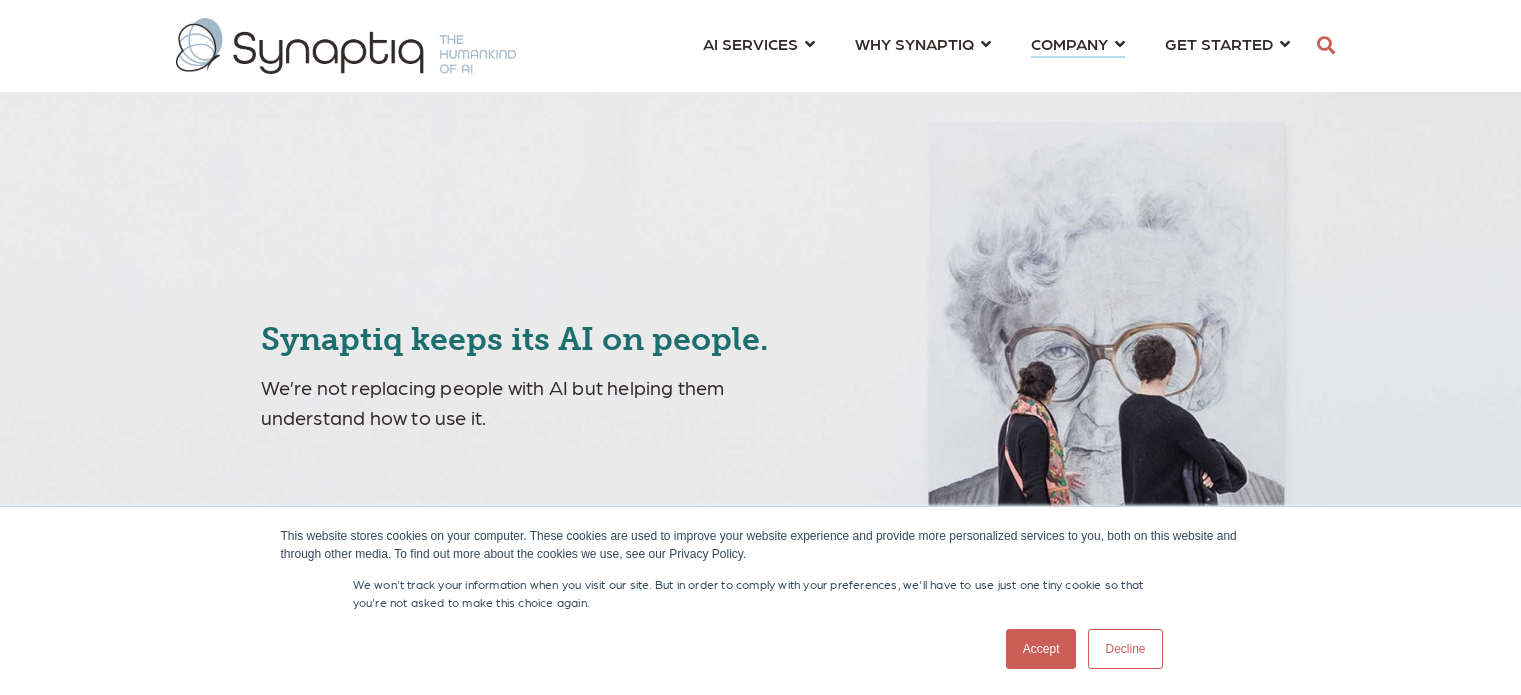 scroll, scrollTop: 0, scrollLeft: 0, axis: both 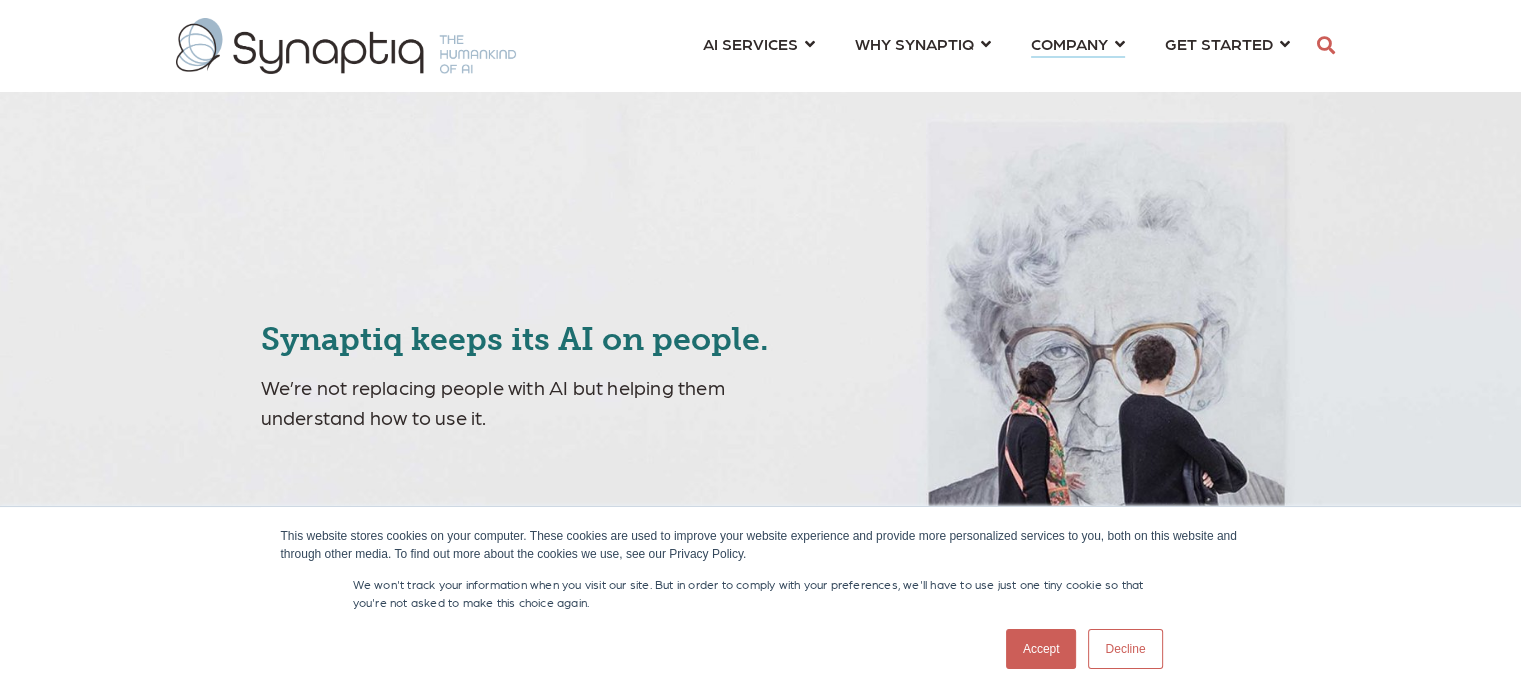 click on "Accept" at bounding box center (1041, 649) 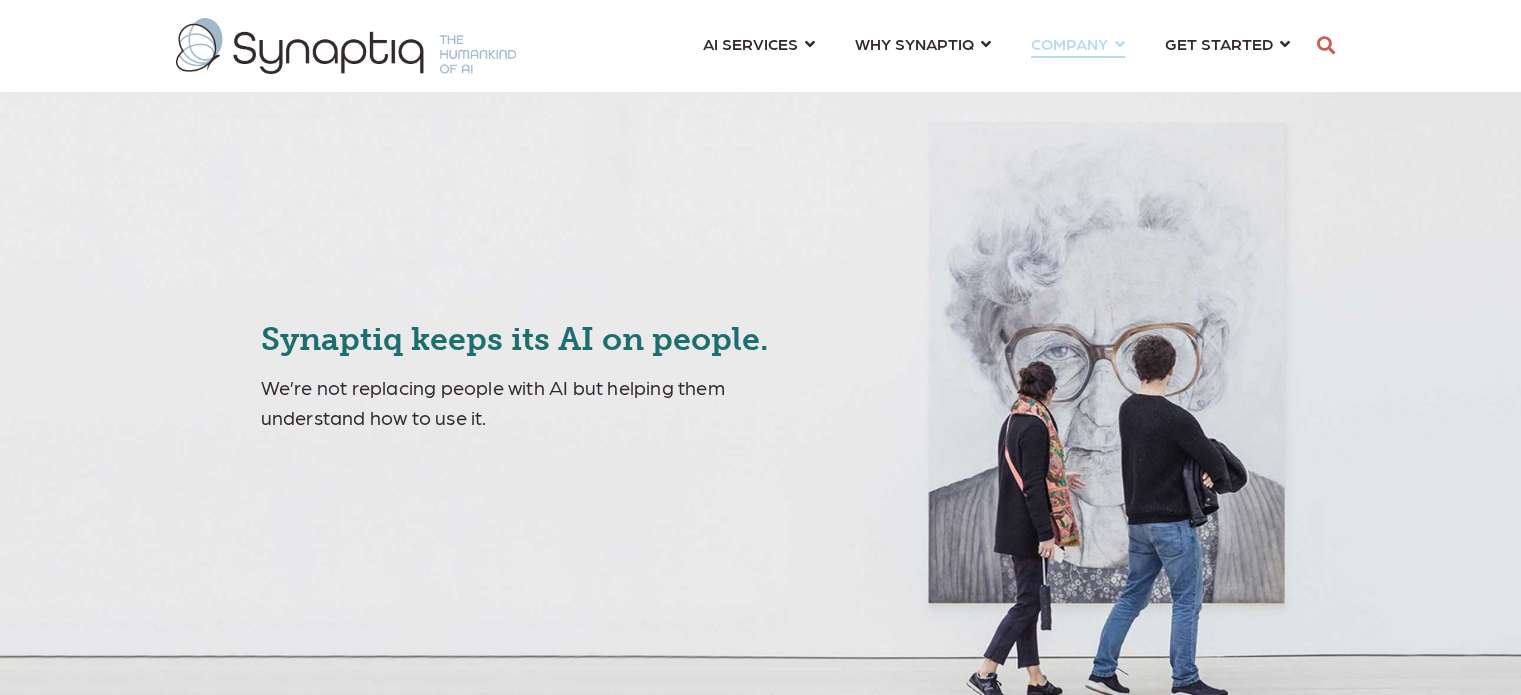 click on "COMPANY
⇲ Learn
About Us
Events
Why We Exist
How We Work
How We Think
Careers
⇲ Explore AI Impact
Health of People
Health of Planet
Health of Business
Mushrooms, Goats, and Machine Learning:  What do they all have in common? You may never know unless you get started exploring the fundamentals of  Machine Learning with Dr. Tim Oates, Synaptiq's Chief Data Scientist.  You can read and visualize his new book in Python, tinker with inputs, and practice machine learning techniques for free.
Start Chapter 1 Now ⇢" at bounding box center [1078, 43] 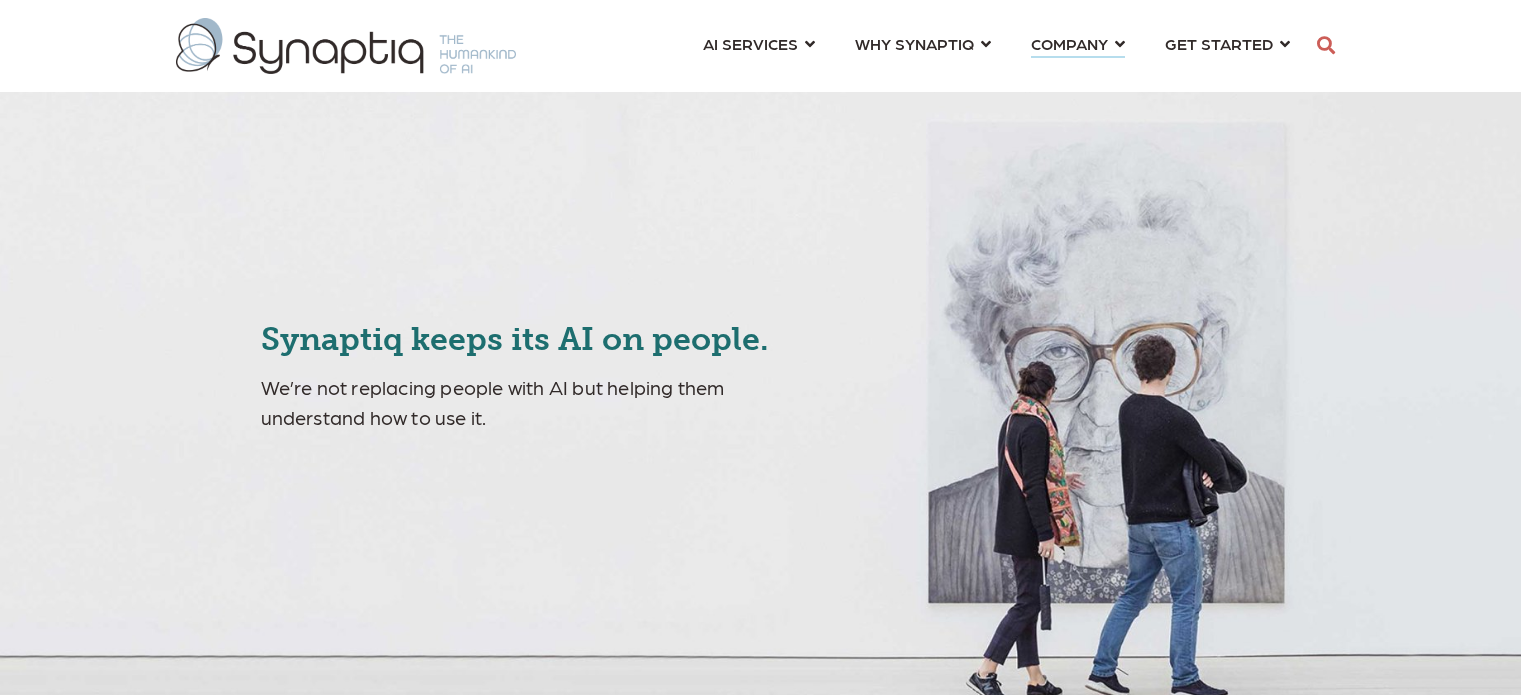 scroll, scrollTop: 0, scrollLeft: 0, axis: both 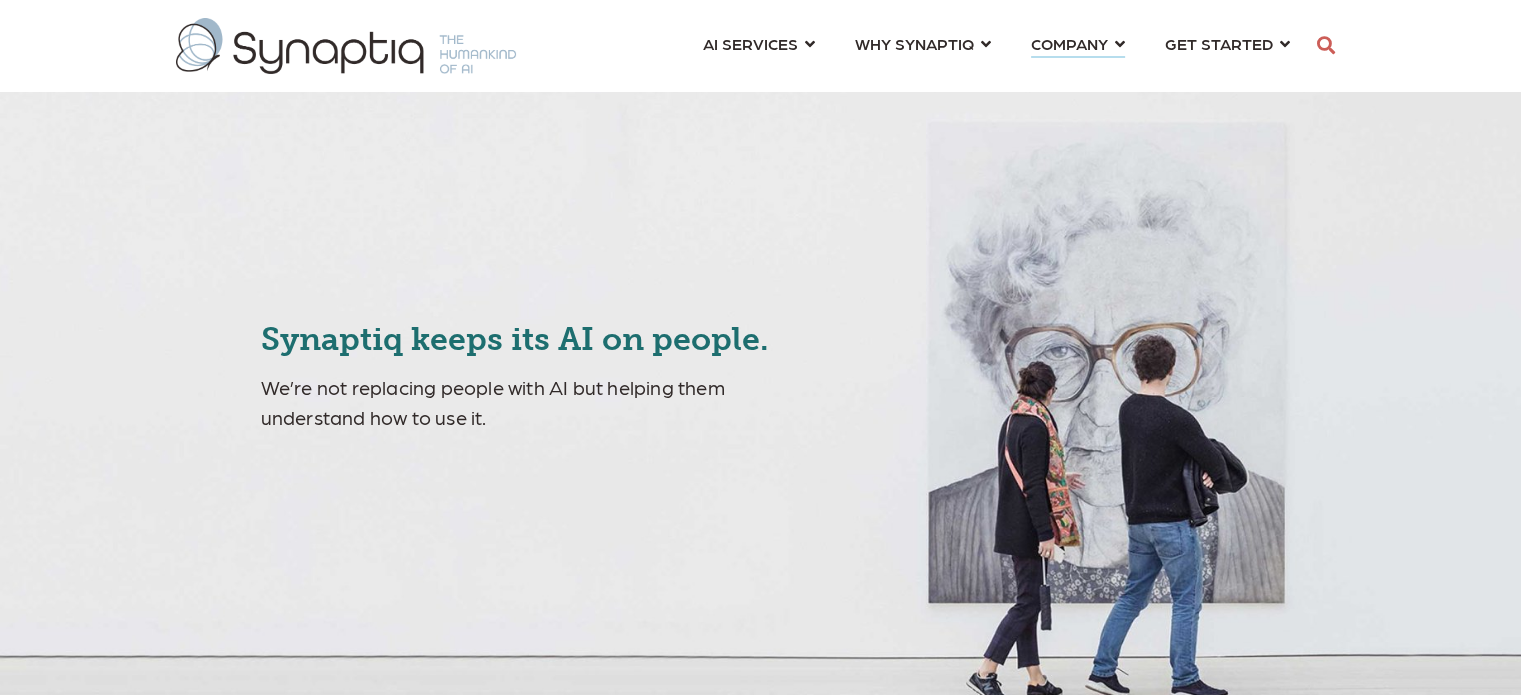 click on "COMPANY
⇲ Learn
About Us
Events
Why We Exist
How We Work
How We Think
Careers
⇲ Explore AI Impact
Health of People
Health of Planet
Health of Business
Mushrooms, Goats, and Machine Learning:  What do they all have in common? You may never know unless you get started exploring the fundamentals of  Machine Learning with [PERSON_NAME], Synaptiq's Chief Data Scientist.  You can read and visualize his new book in Python, tinker with inputs, and practice machine learning techniques for free.
Start Chapter 1 Now ⇢" at bounding box center [1078, 43] 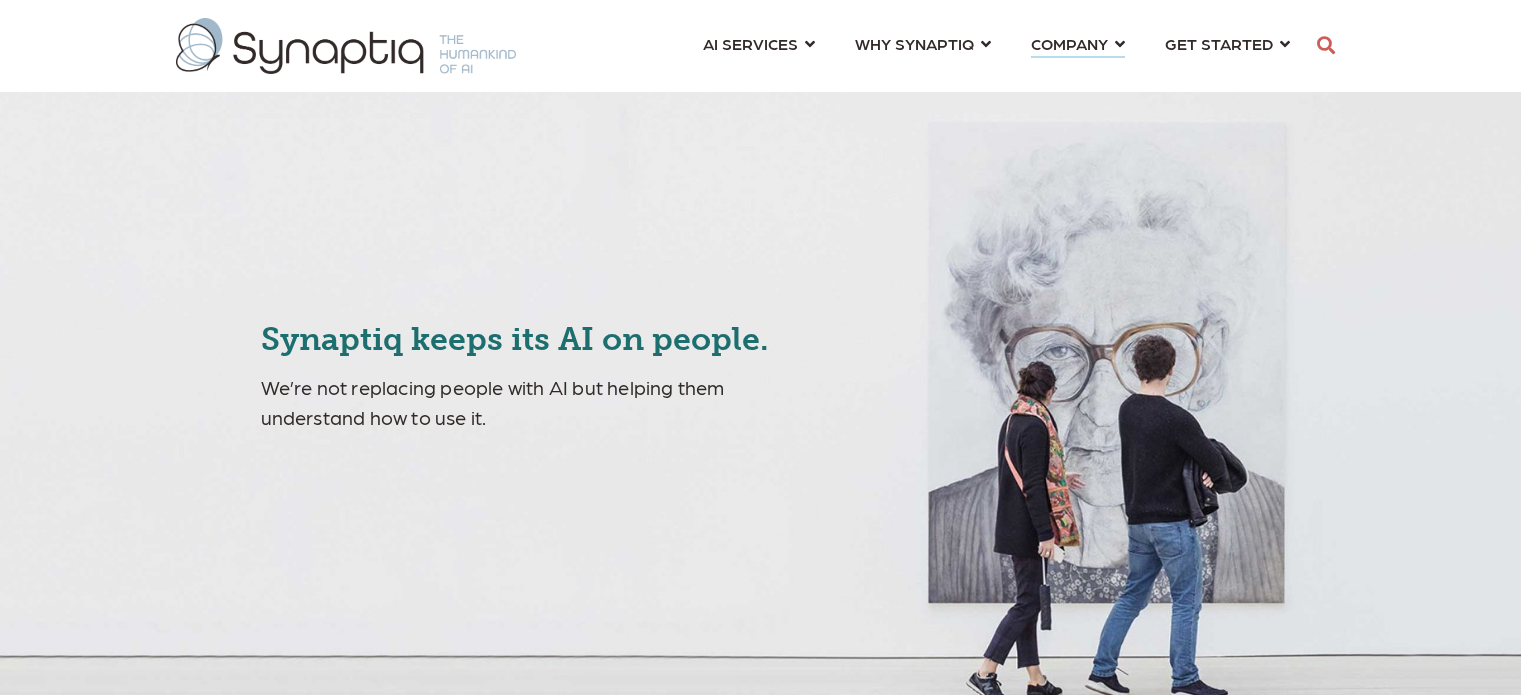 scroll, scrollTop: 0, scrollLeft: 0, axis: both 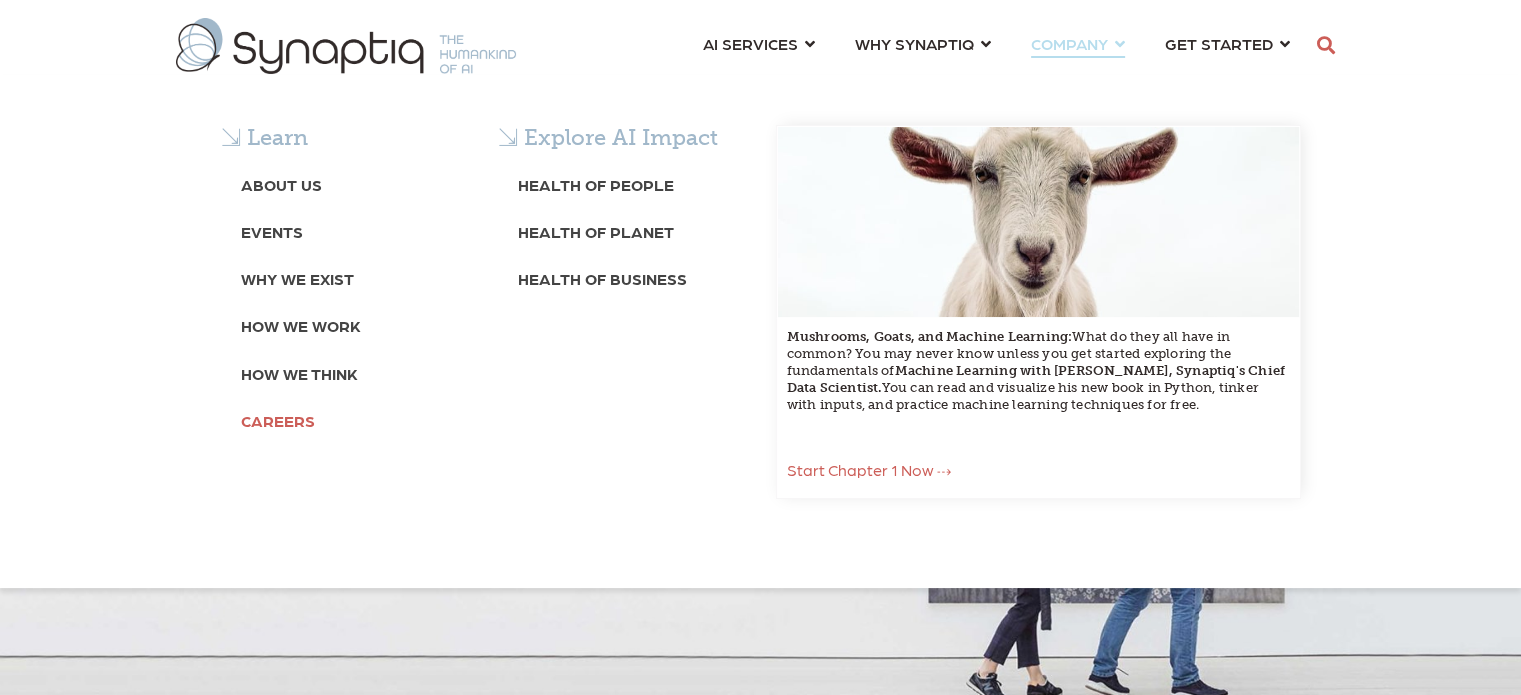 click on "Careers" at bounding box center [278, 420] 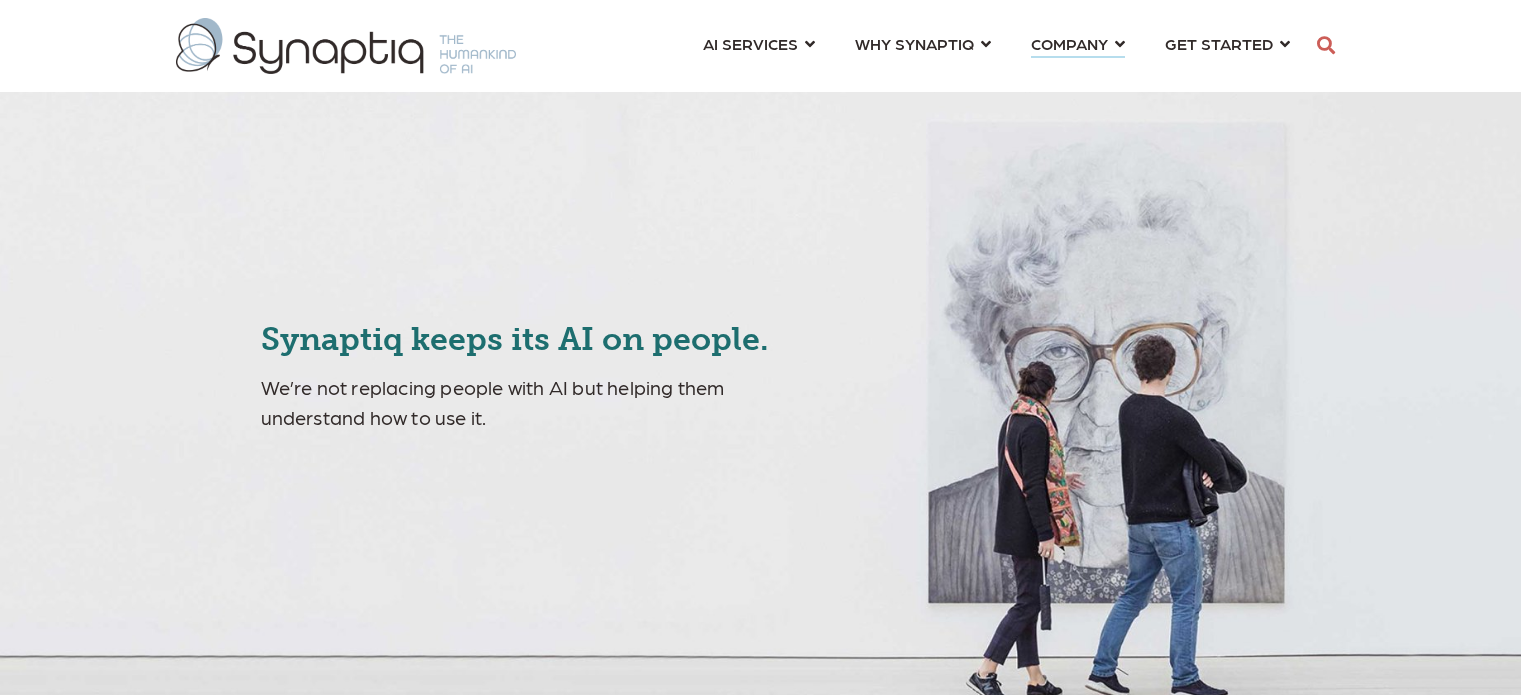 scroll, scrollTop: 0, scrollLeft: 0, axis: both 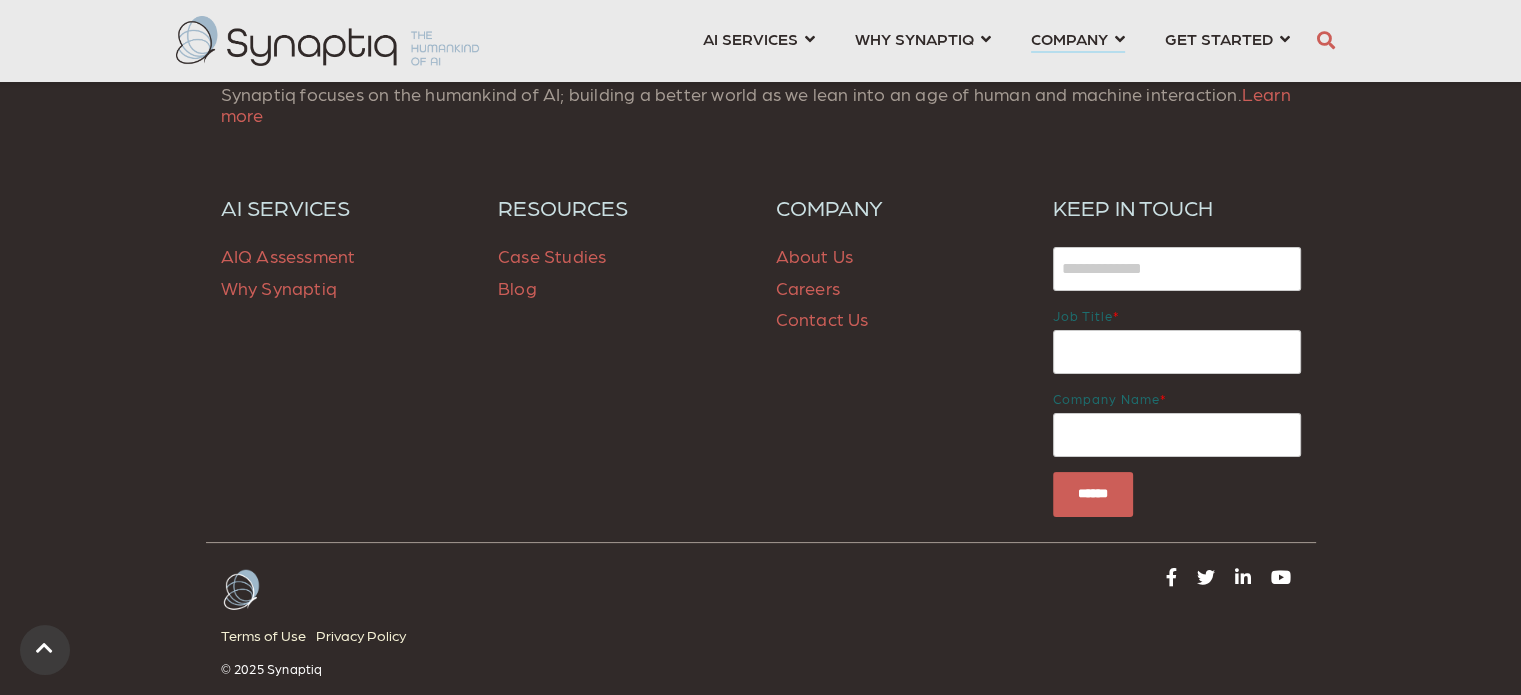 drag, startPoint x: 0, startPoint y: 0, endPoint x: 1535, endPoint y: 638, distance: 1662.3083 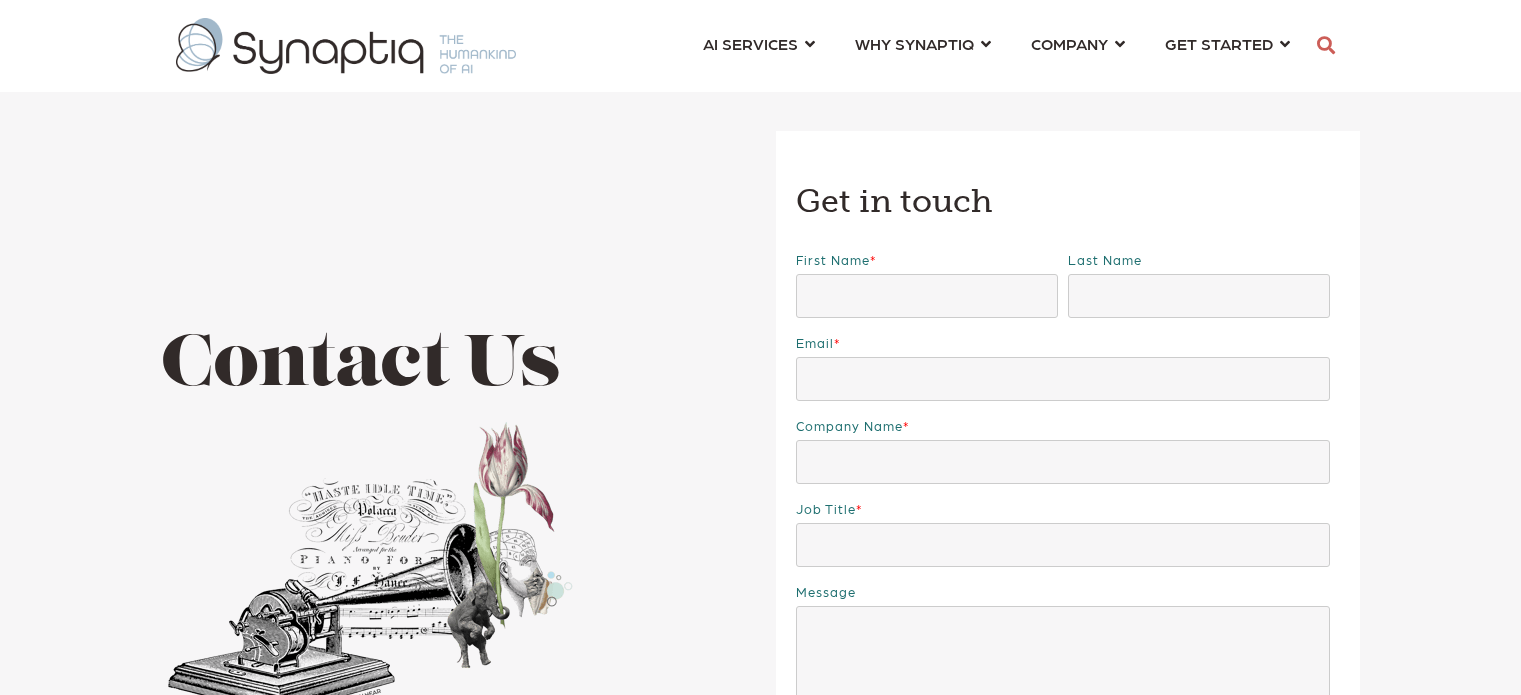 scroll, scrollTop: 0, scrollLeft: 0, axis: both 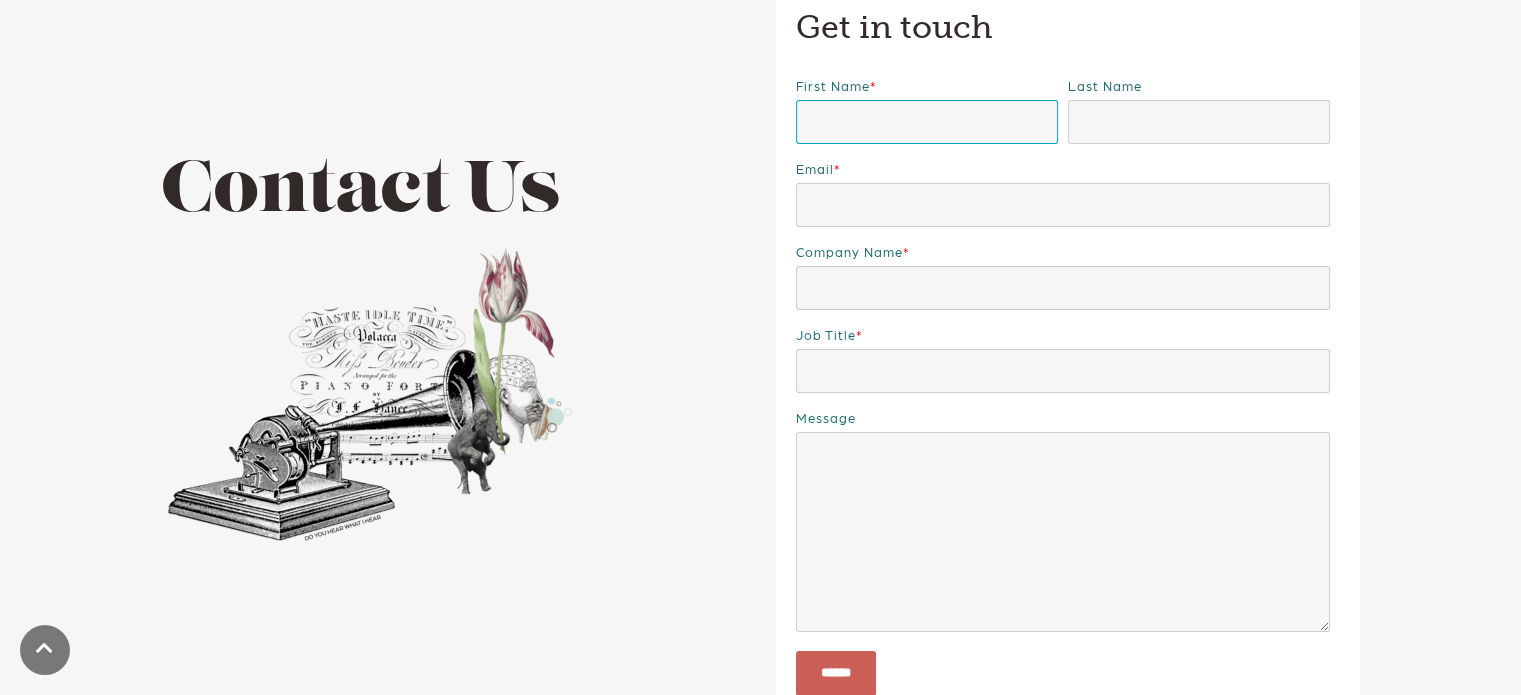 click on "First name *" at bounding box center (927, 122) 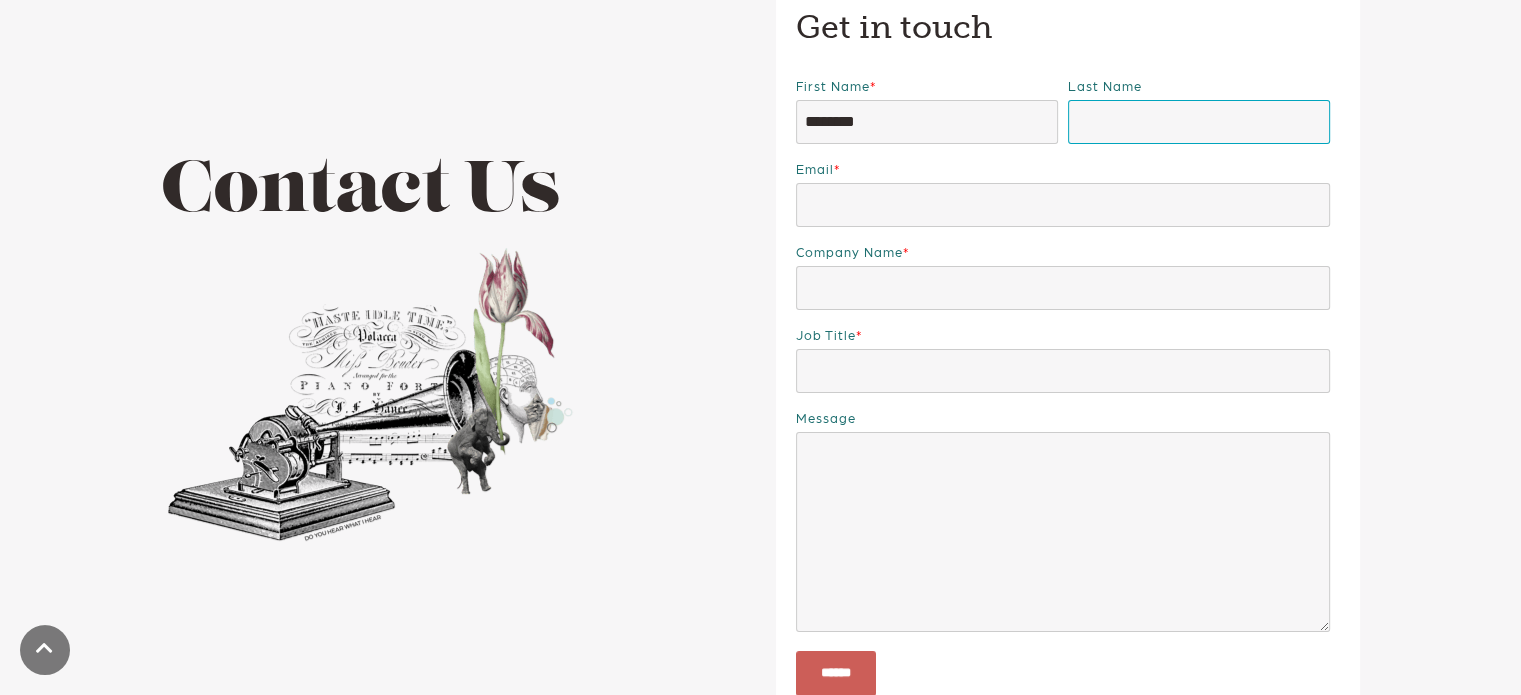 type on "******" 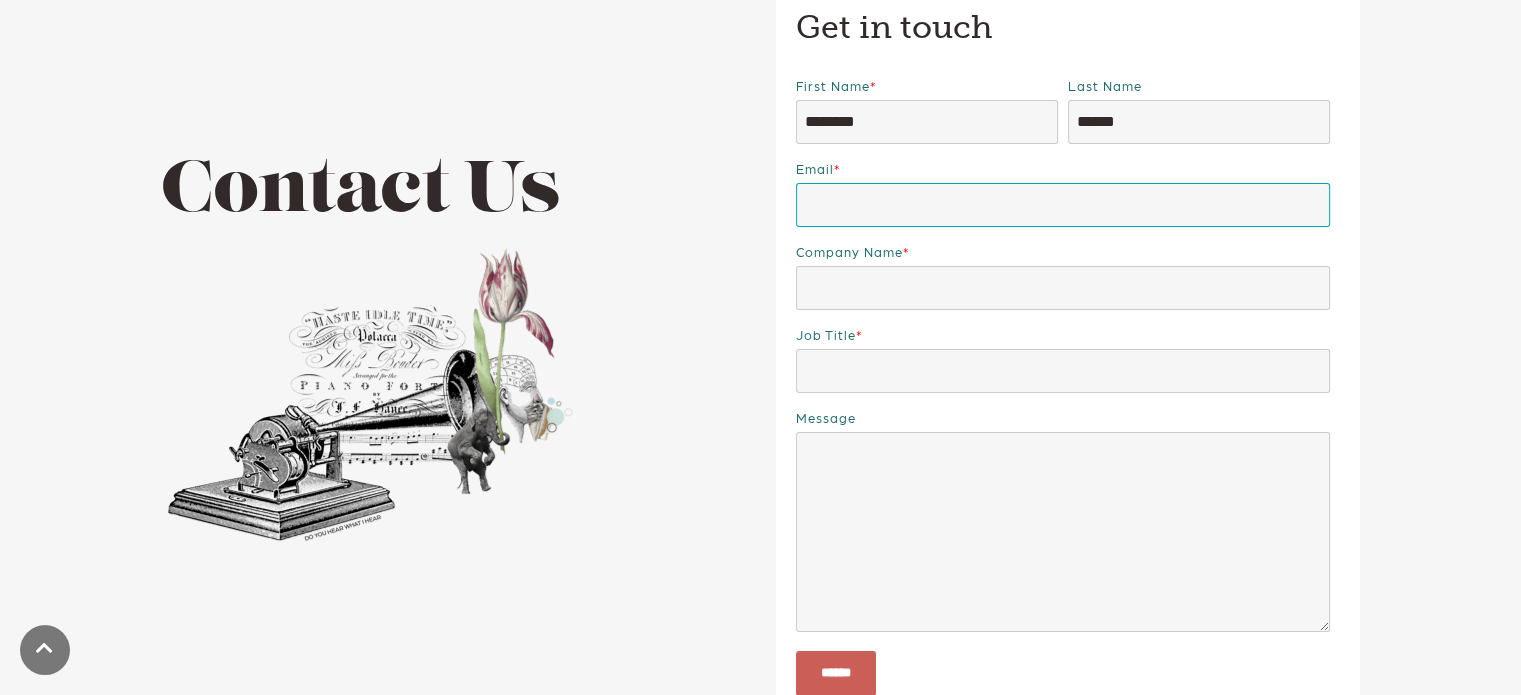 type on "**********" 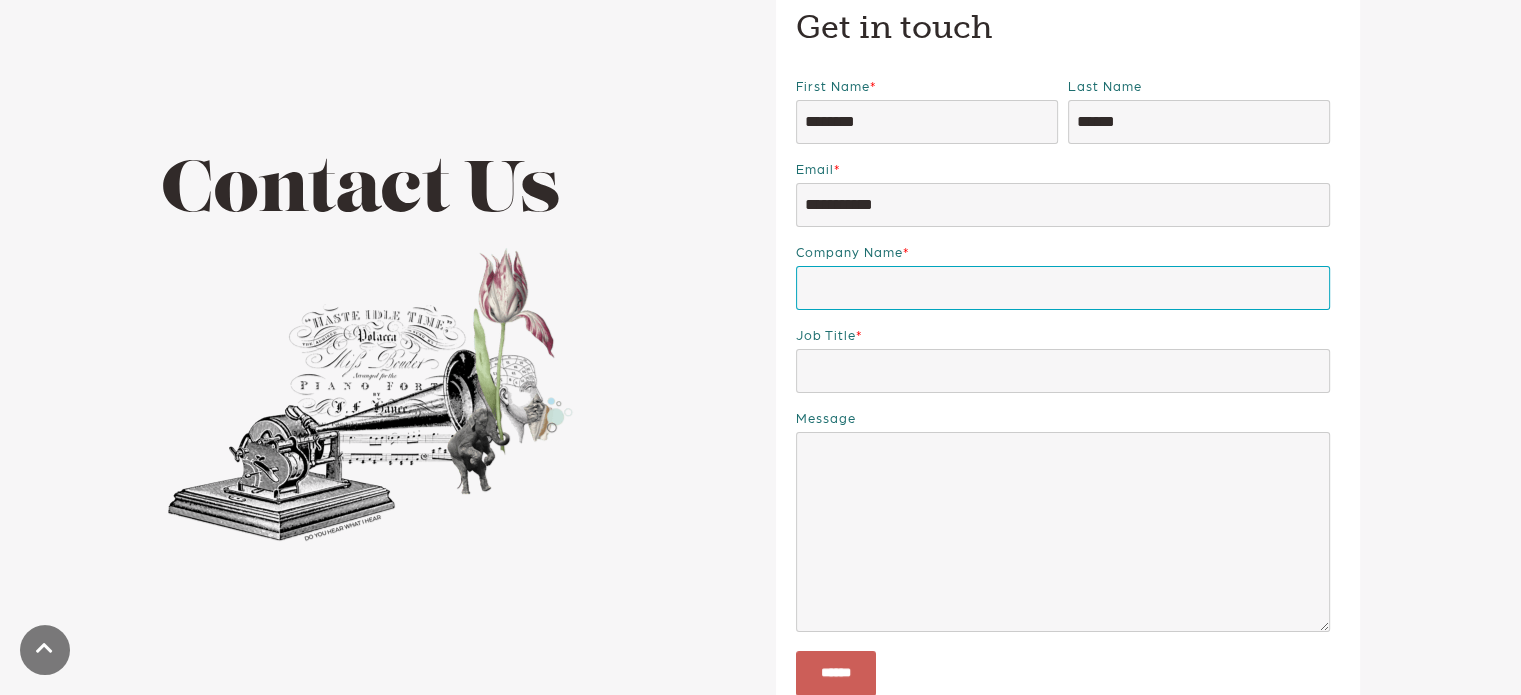 type on "**********" 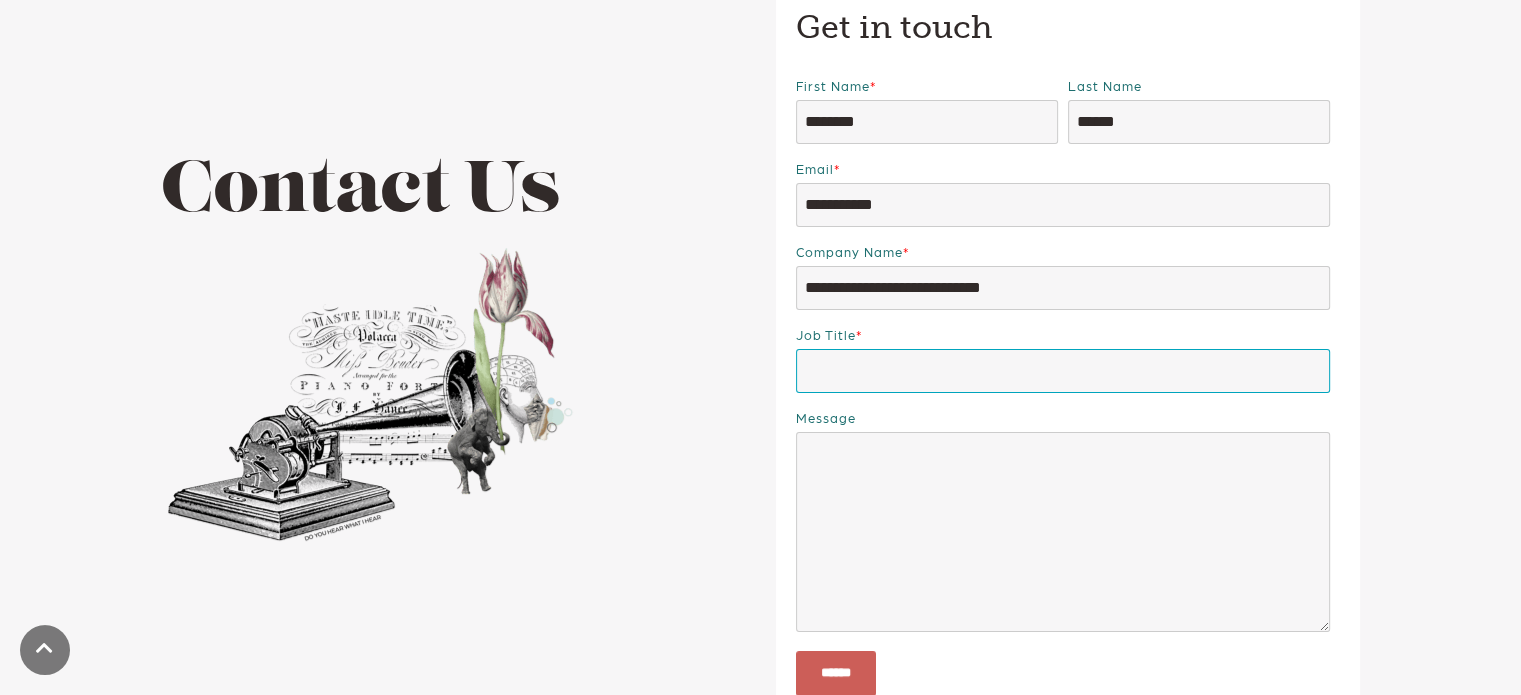 click on "Job Title *" at bounding box center (1063, 371) 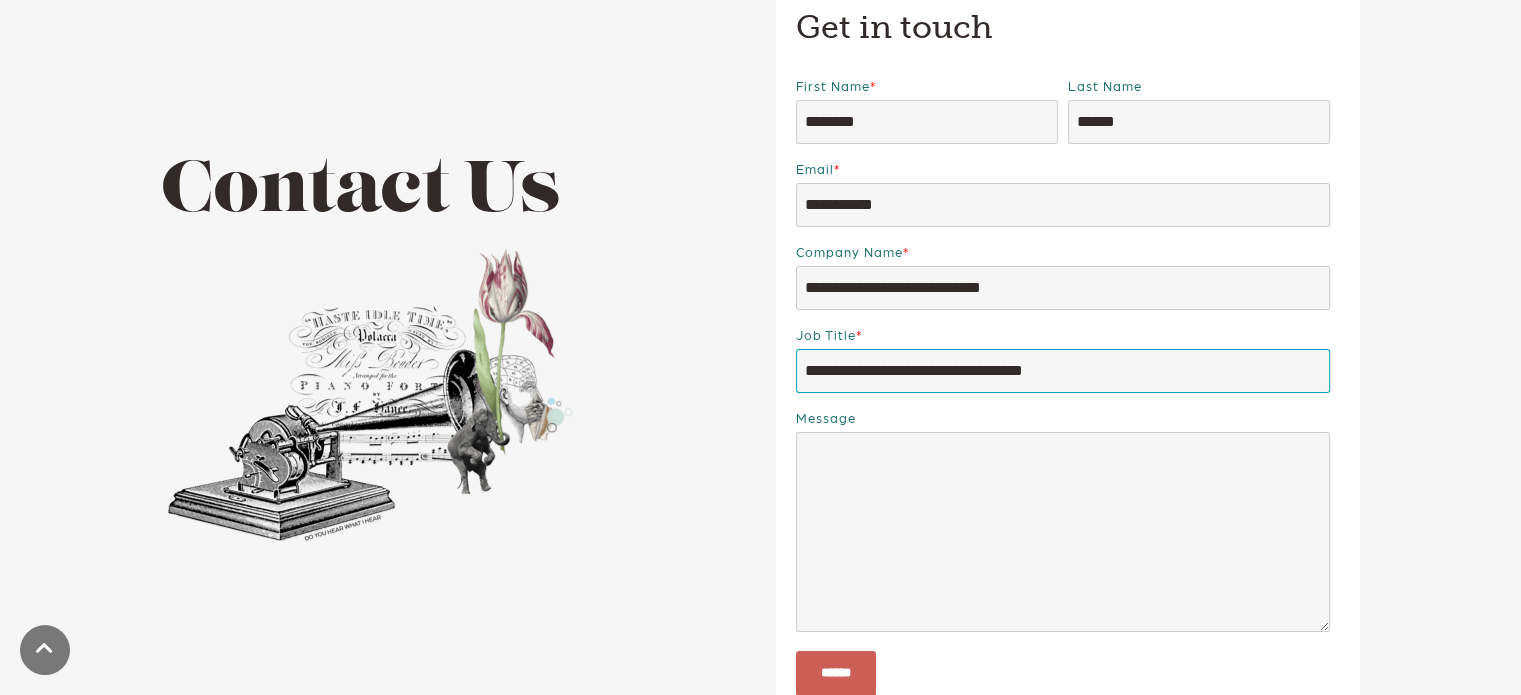 type on "**********" 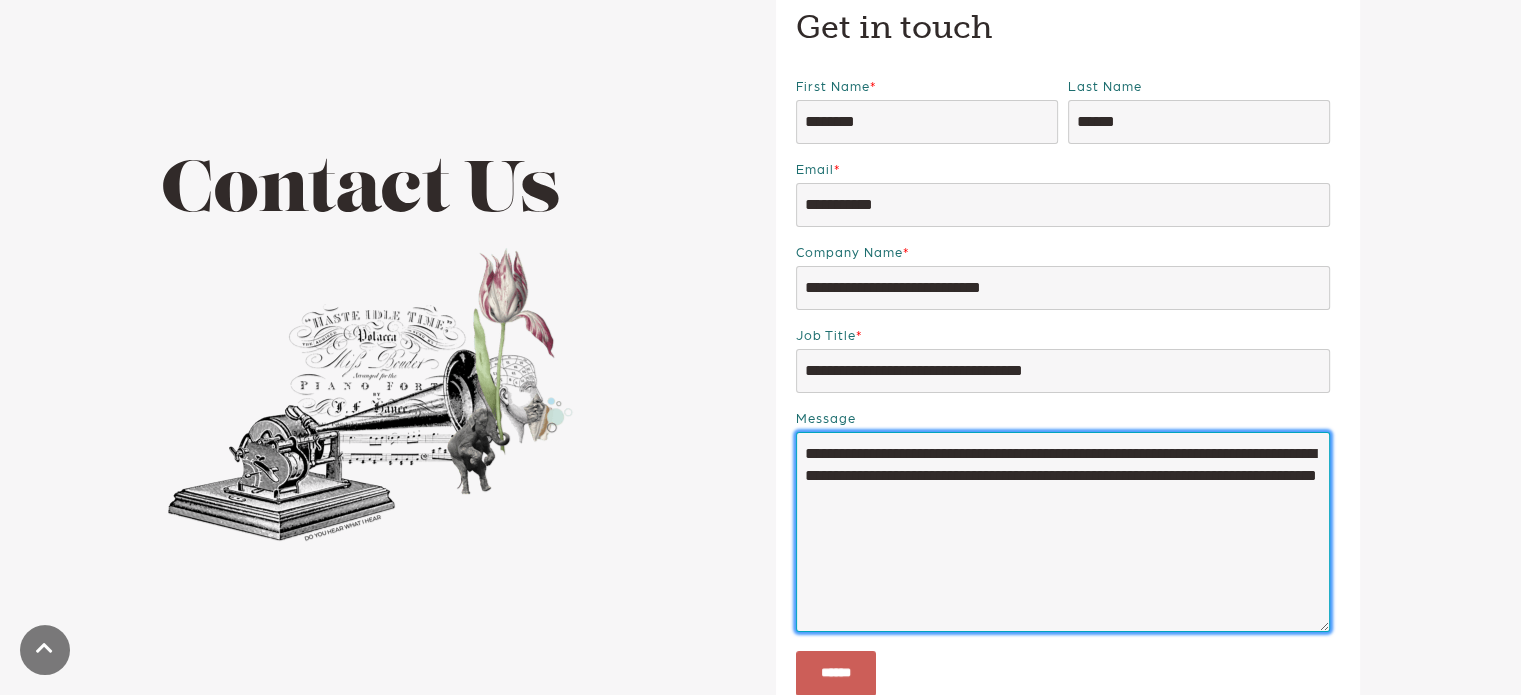 click on "**********" at bounding box center [1063, 532] 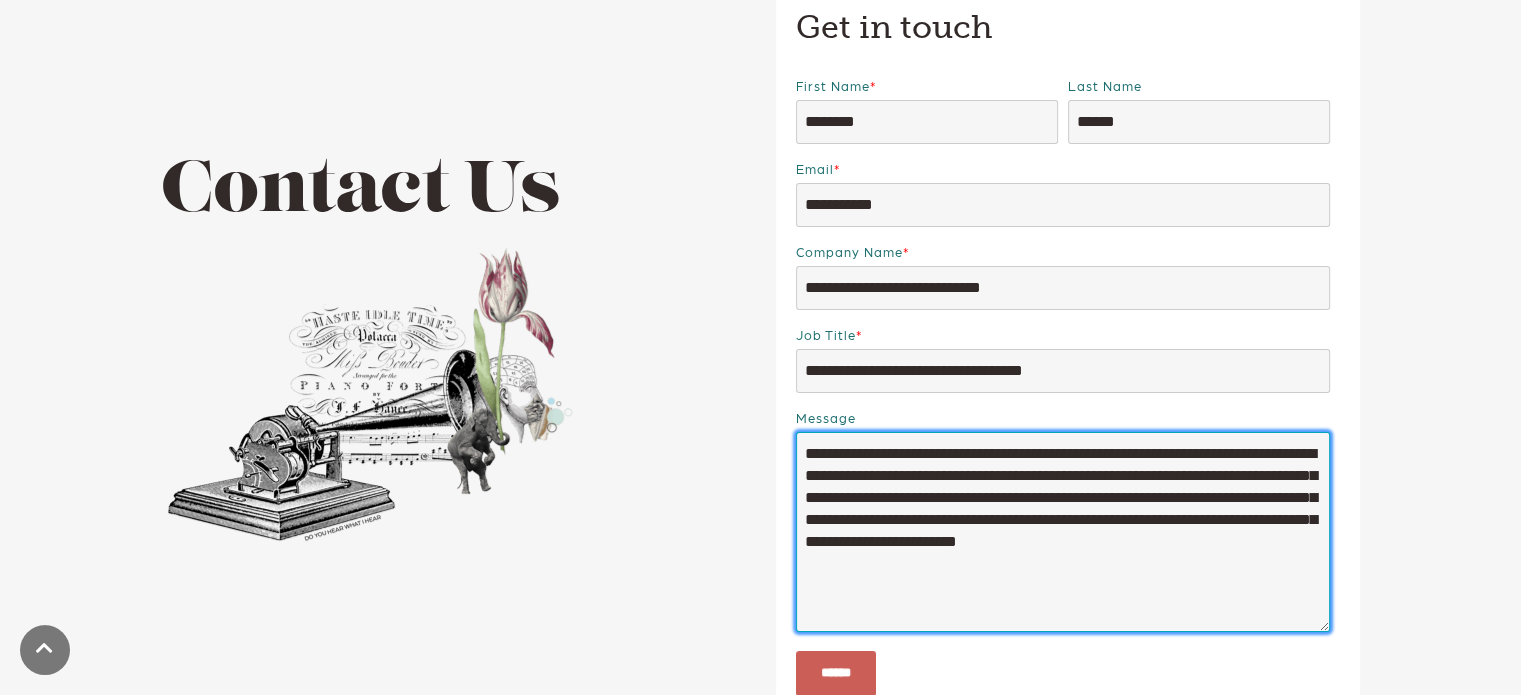 paste on "**********" 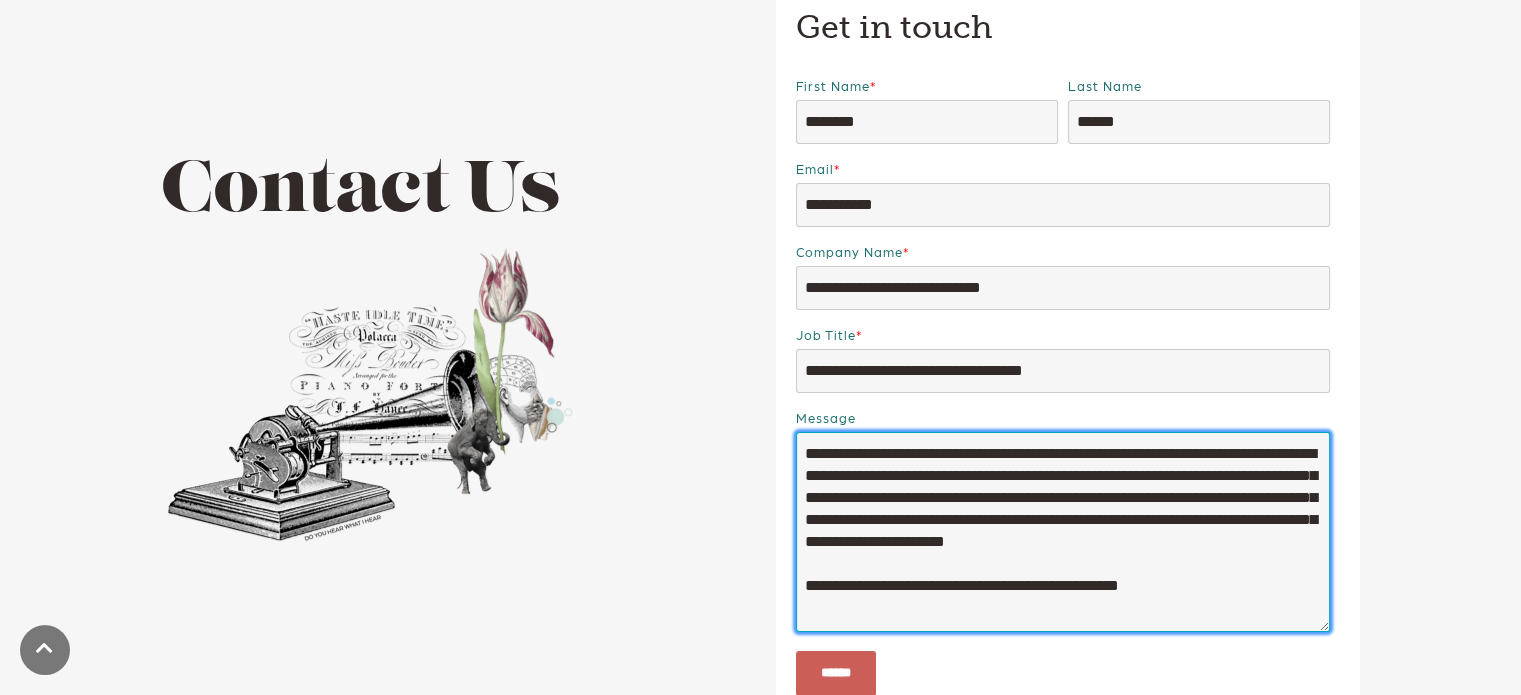 scroll, scrollTop: 30, scrollLeft: 0, axis: vertical 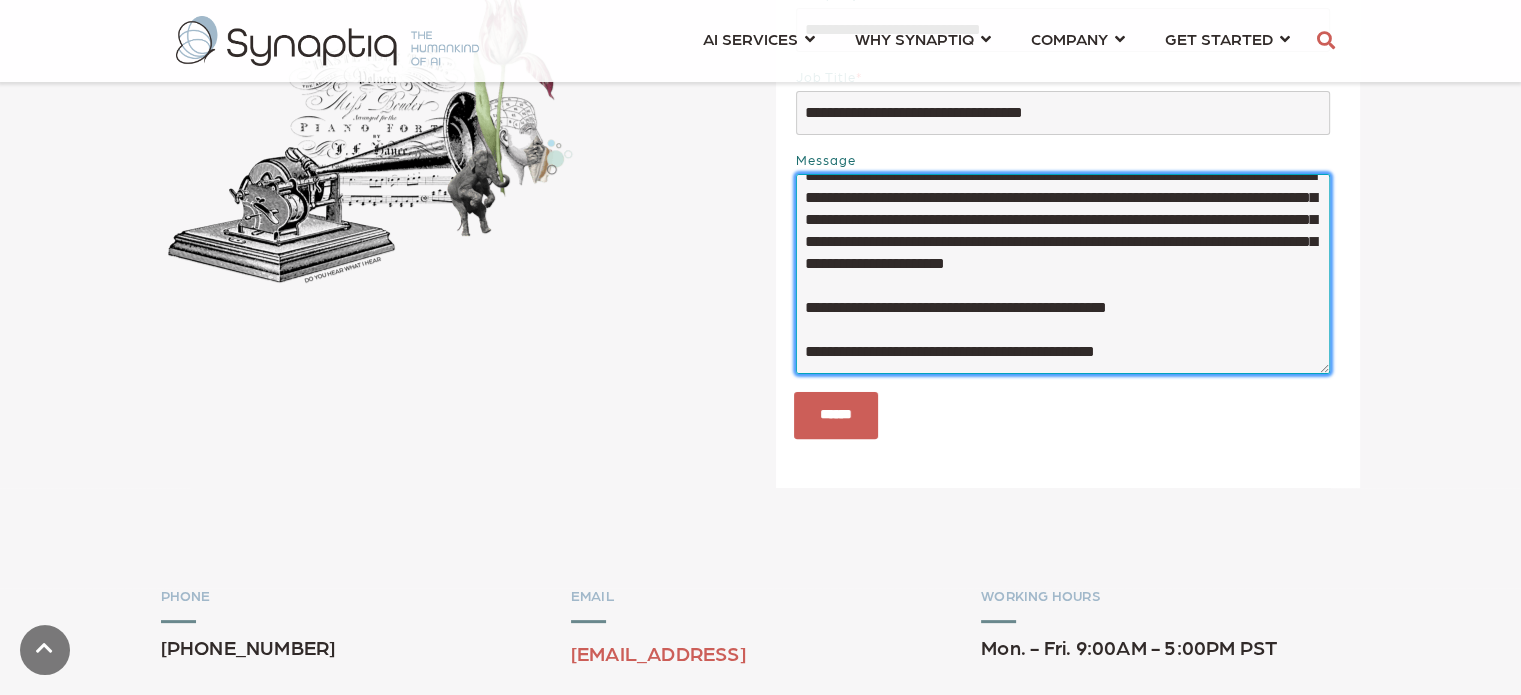 type on "**********" 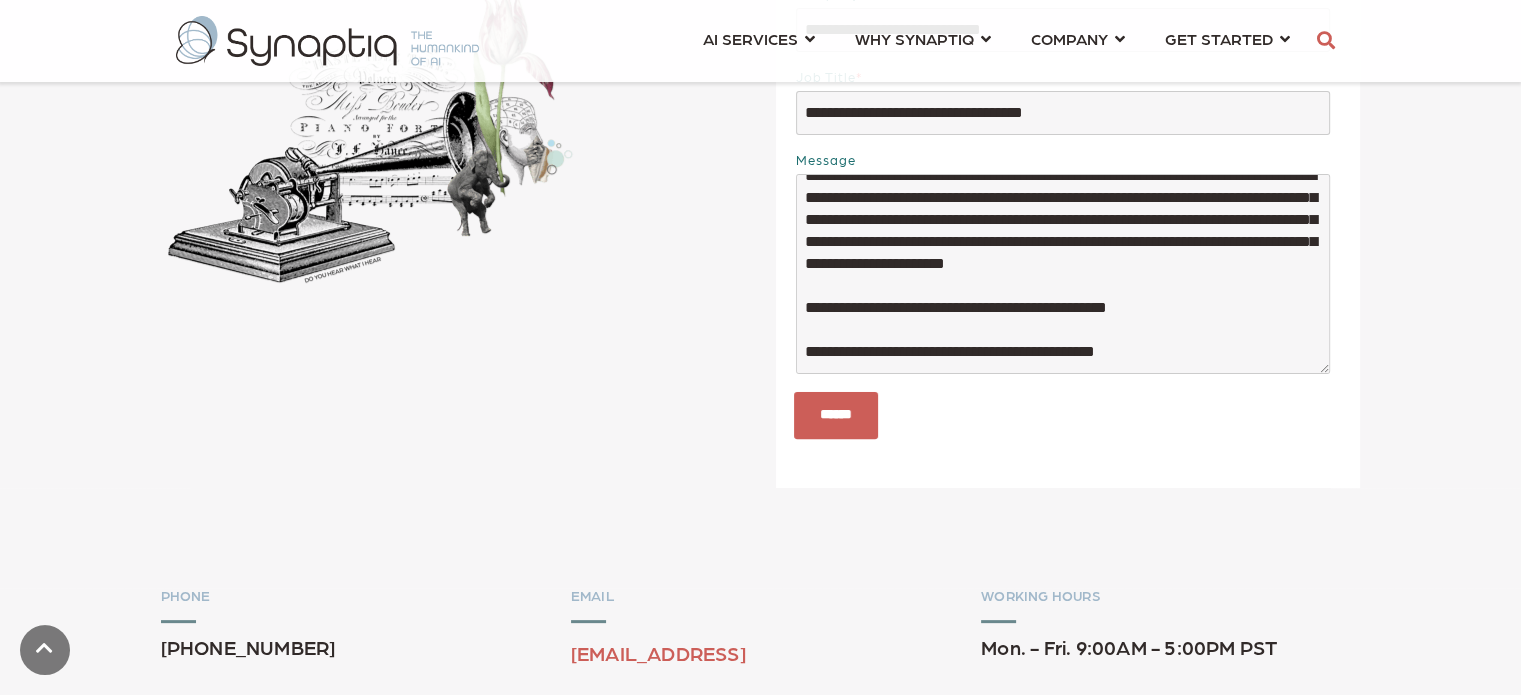 click on "******" at bounding box center [836, 415] 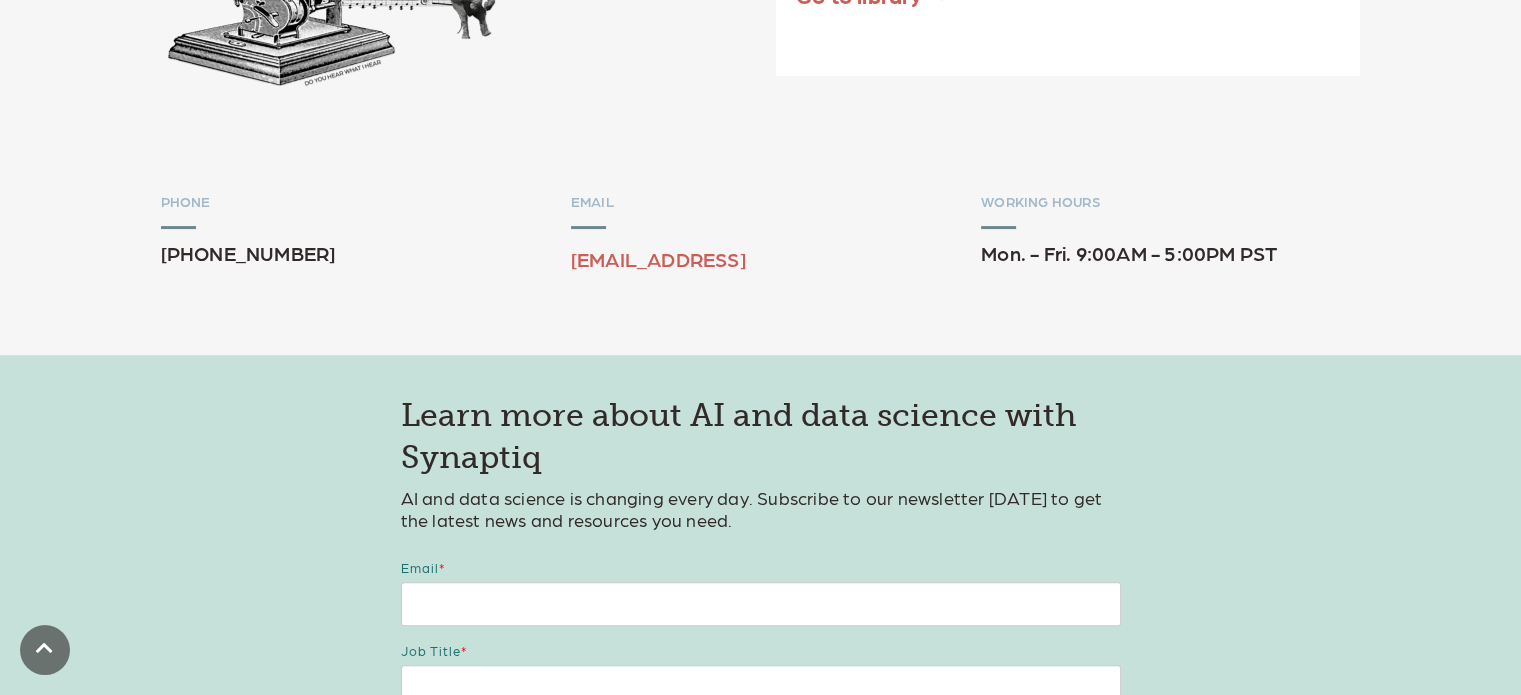 scroll, scrollTop: 236, scrollLeft: 0, axis: vertical 